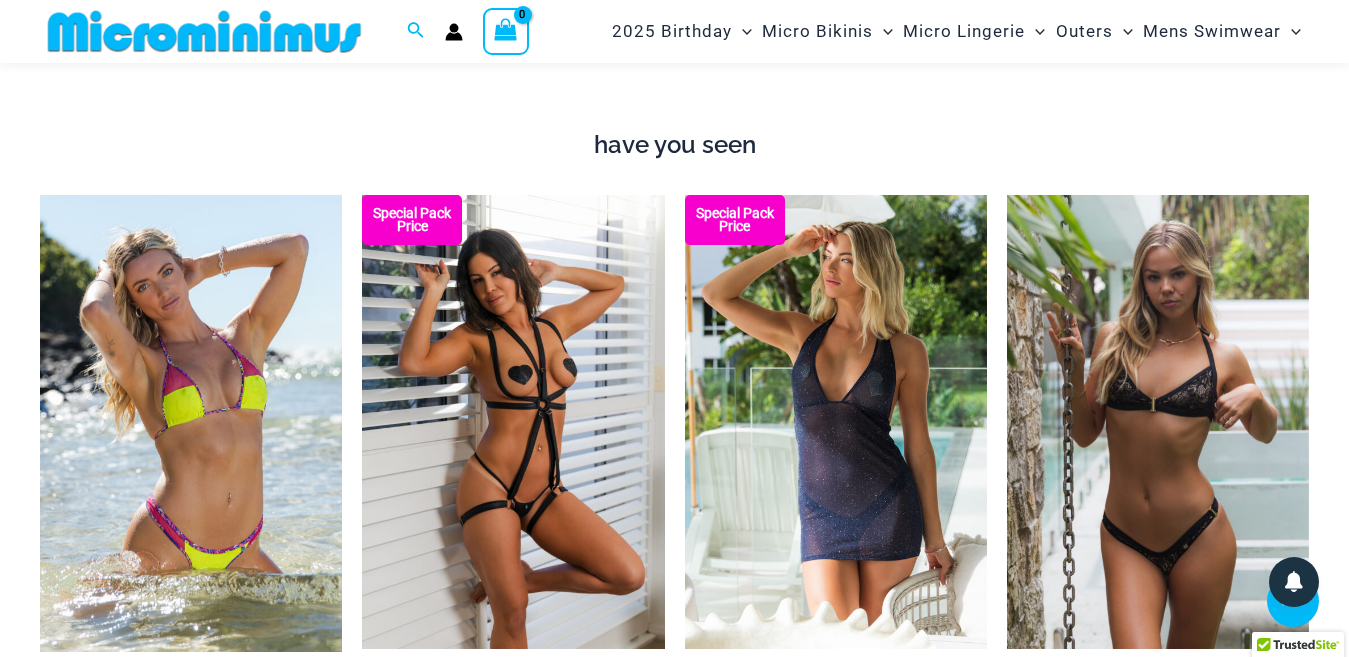 scroll, scrollTop: 1584, scrollLeft: 0, axis: vertical 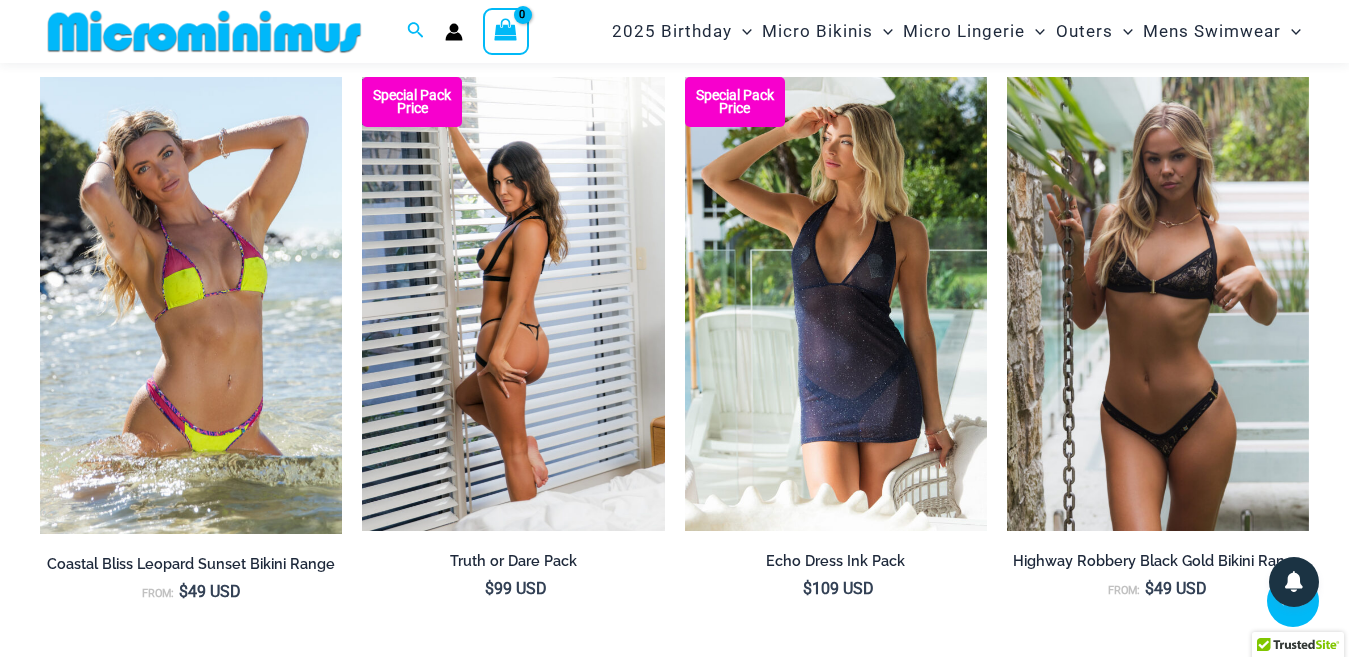 click at bounding box center [513, 303] 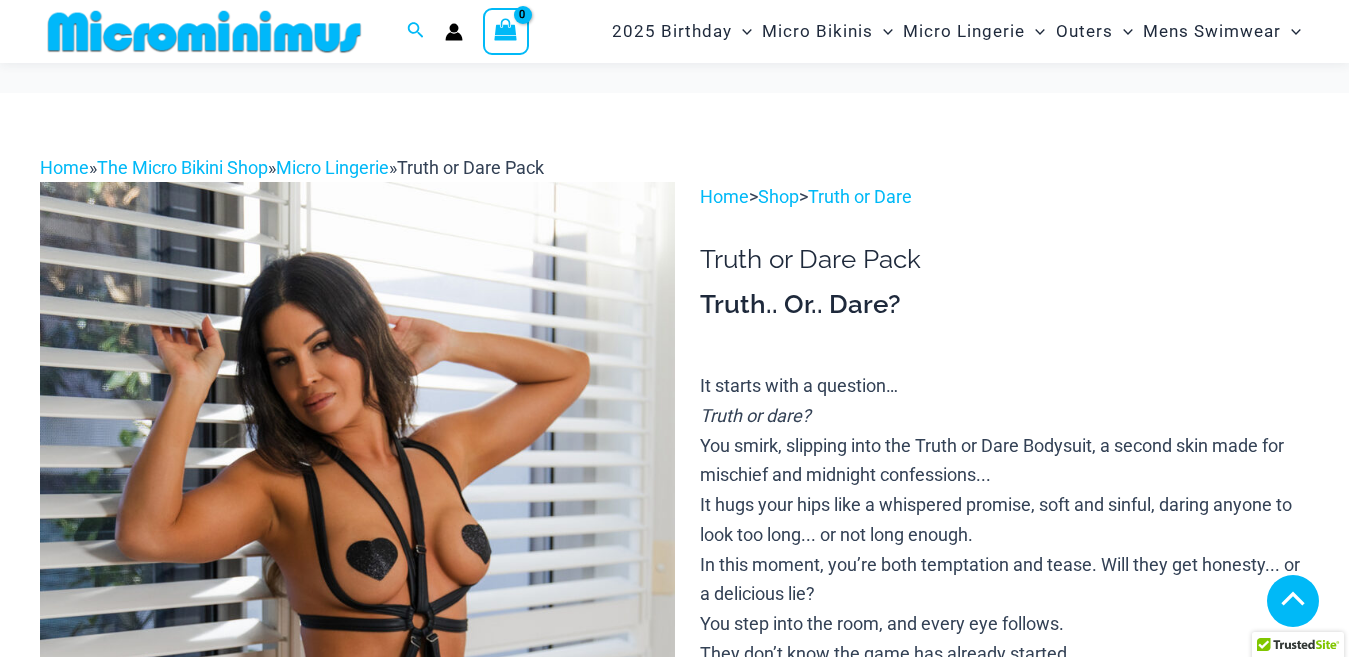 scroll, scrollTop: 782, scrollLeft: 0, axis: vertical 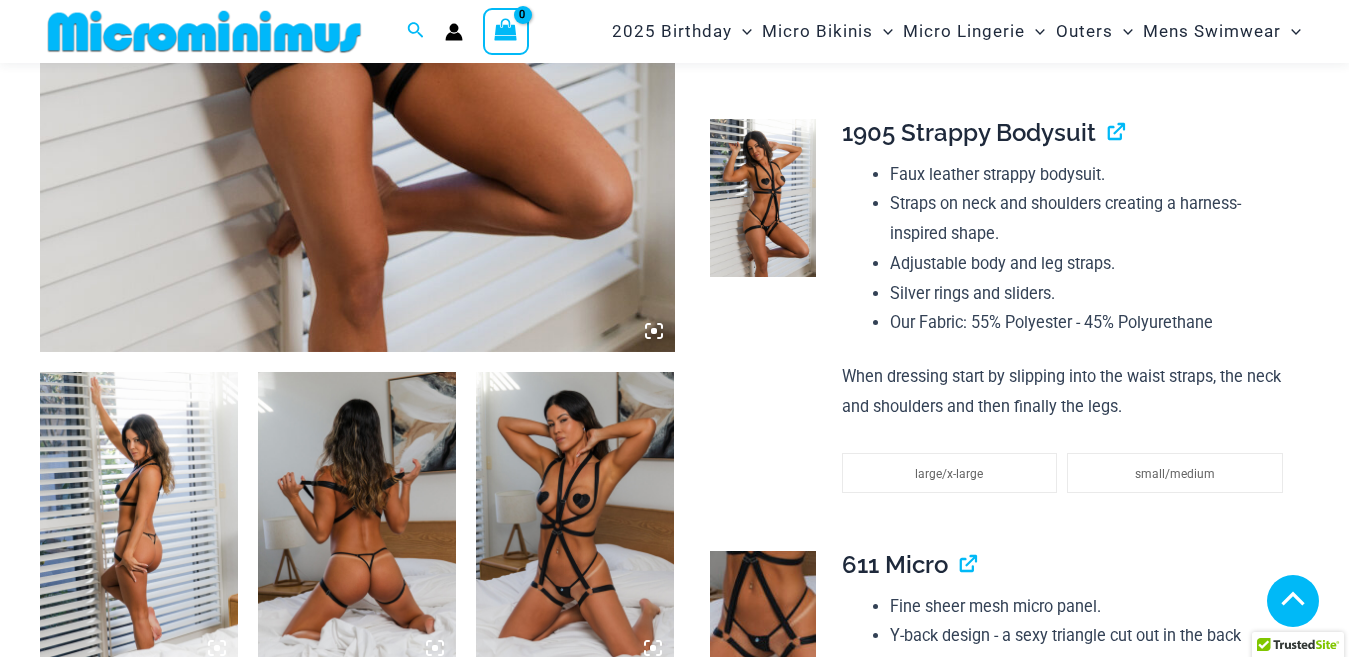 click at bounding box center [139, 1155] 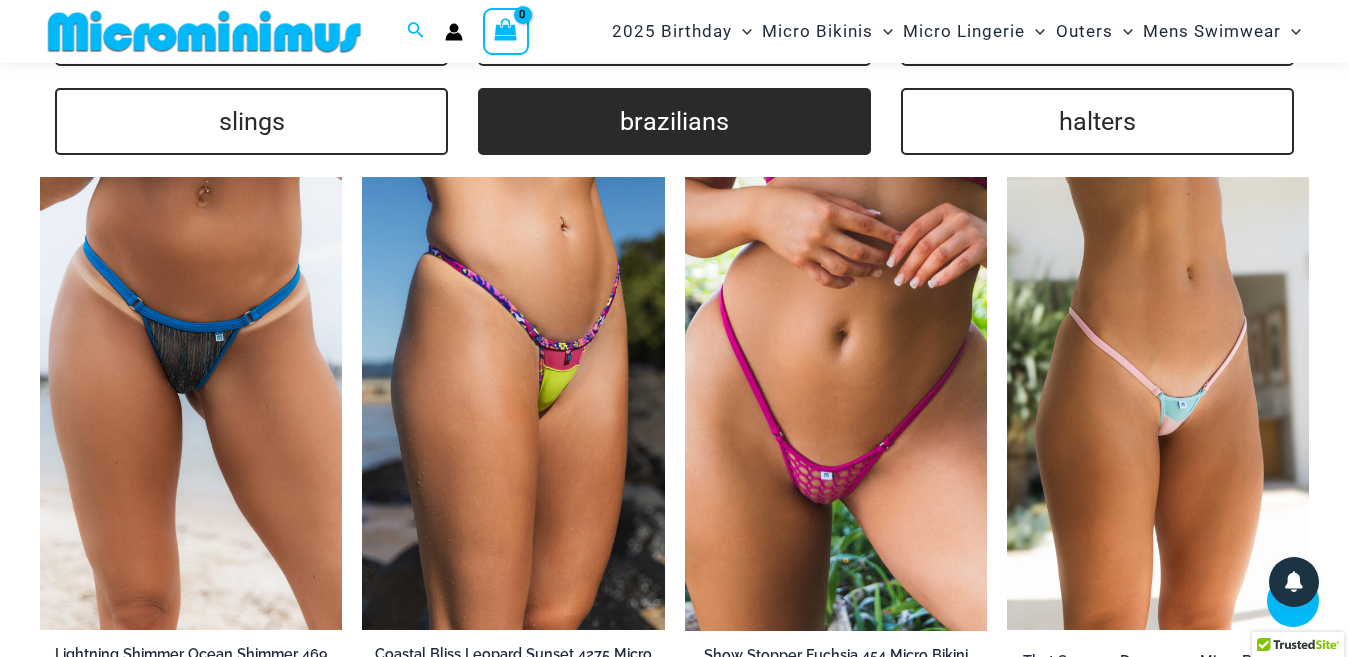 scroll, scrollTop: 3986, scrollLeft: 0, axis: vertical 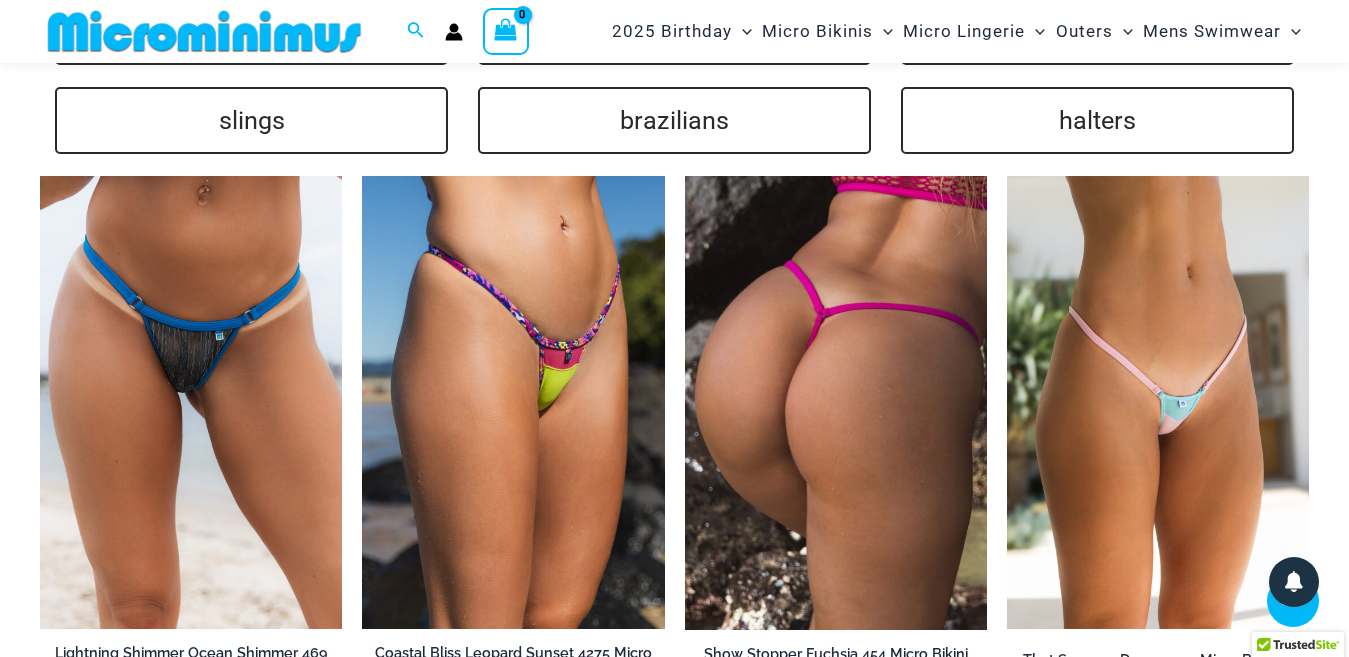 click at bounding box center (836, 403) 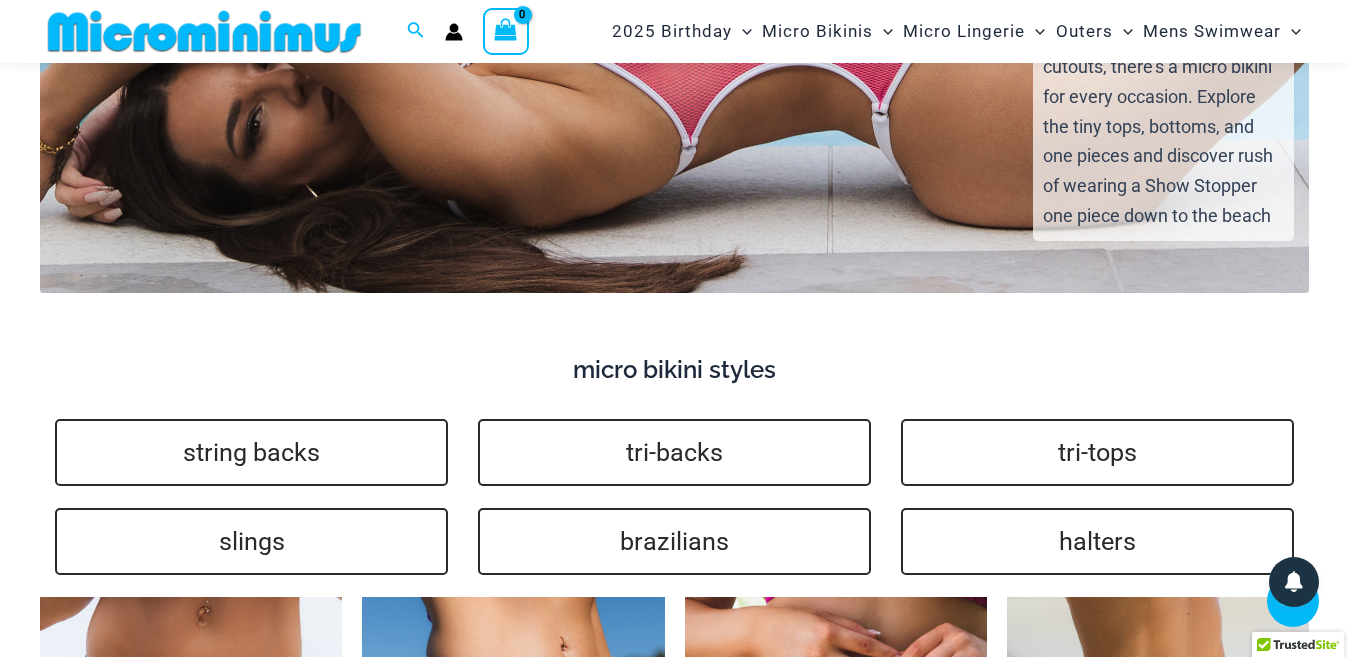 scroll, scrollTop: 3586, scrollLeft: 0, axis: vertical 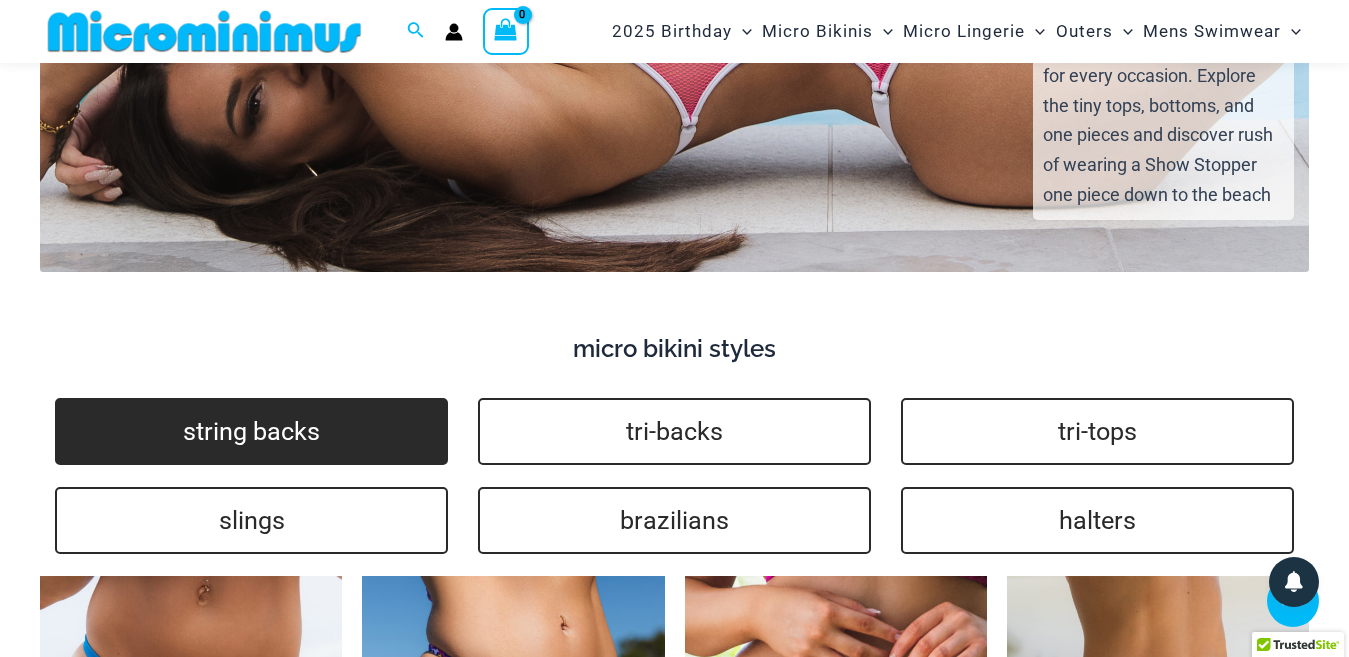 click on "string backs" at bounding box center [251, 431] 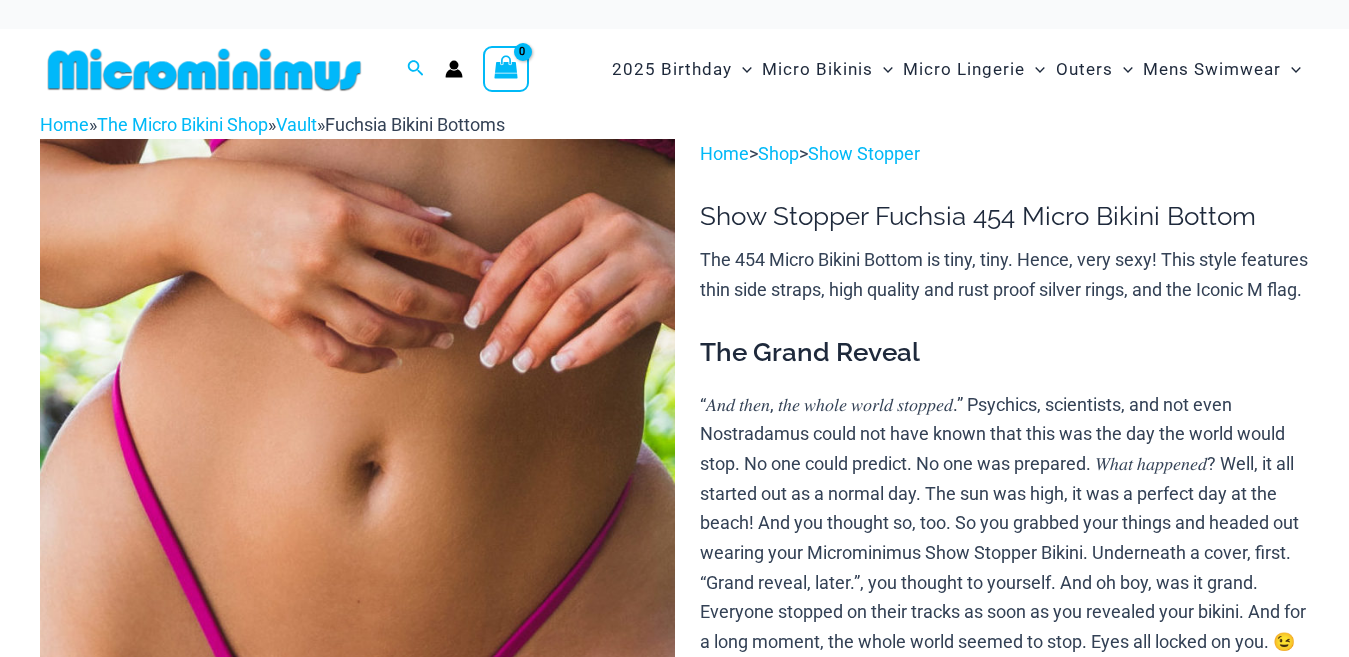 scroll, scrollTop: 378, scrollLeft: 0, axis: vertical 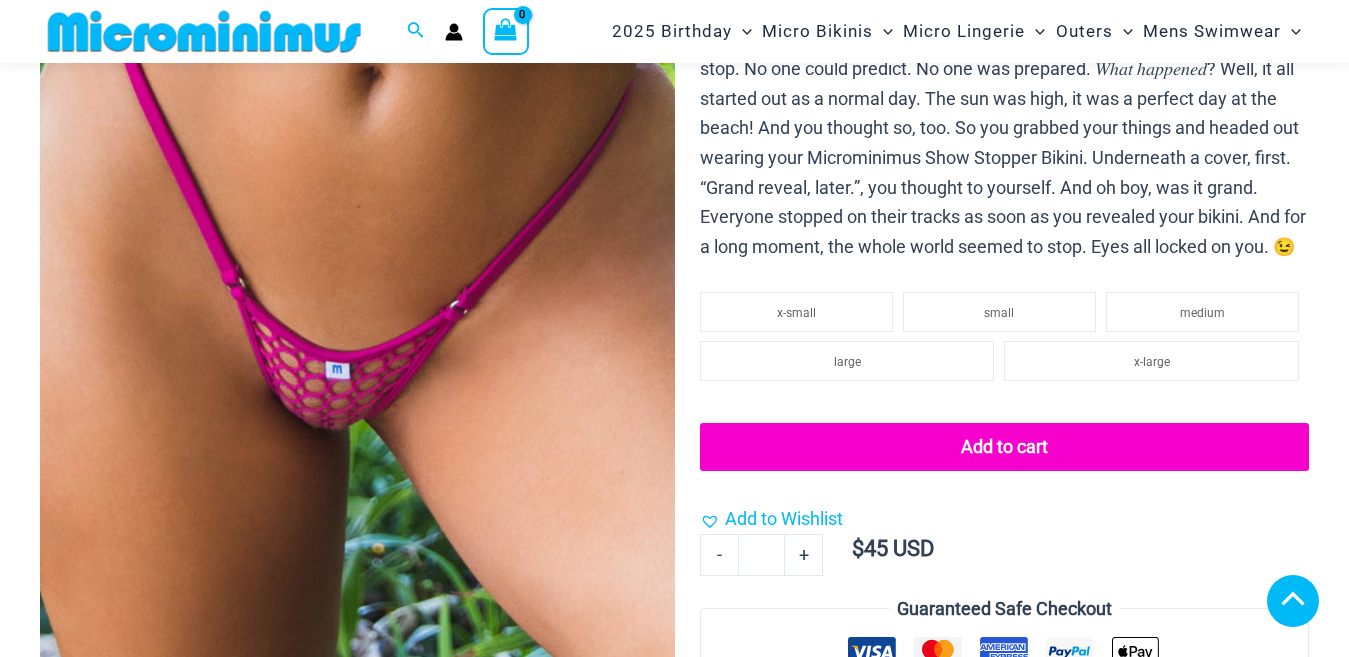 select 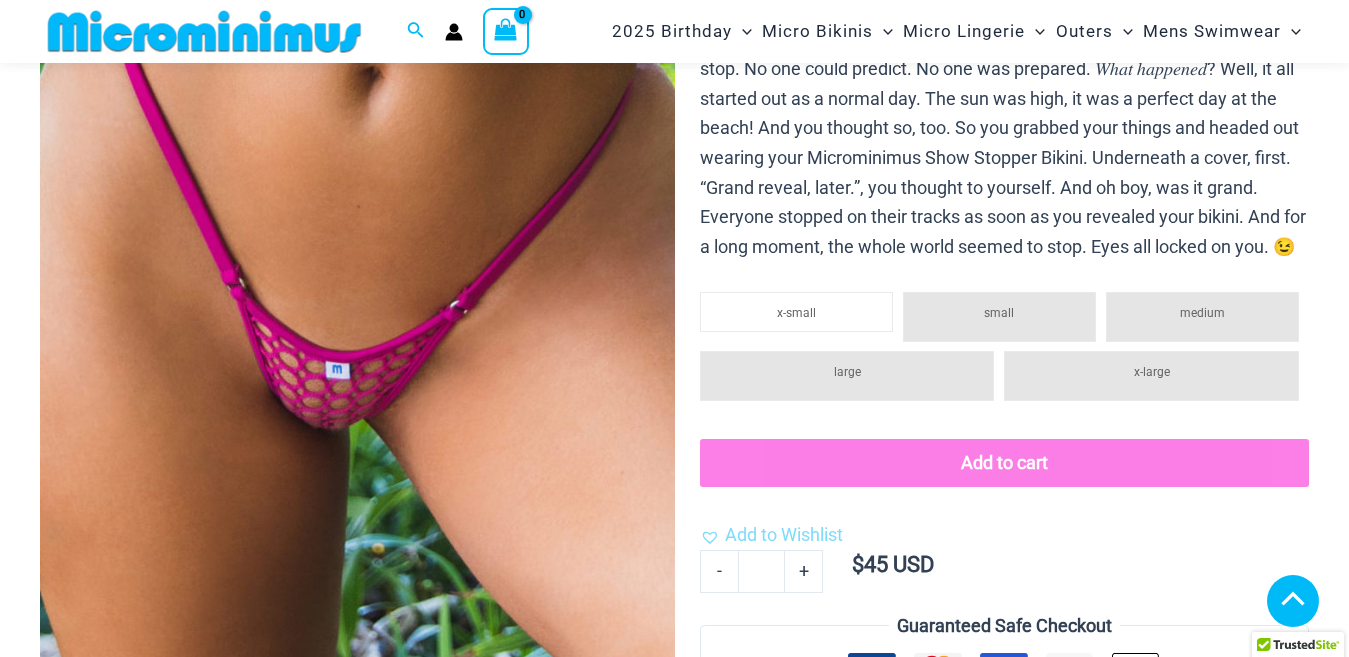 scroll, scrollTop: 482, scrollLeft: 0, axis: vertical 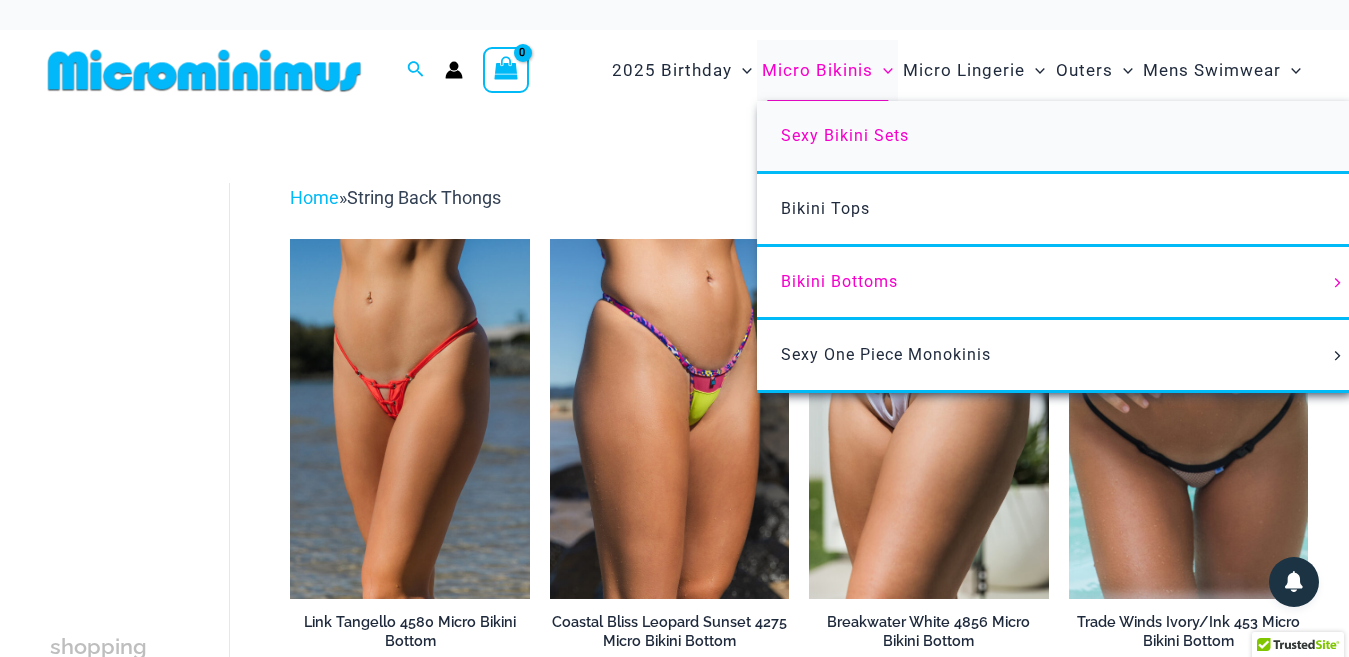 click on "Sexy Bikini Sets" at bounding box center [845, 135] 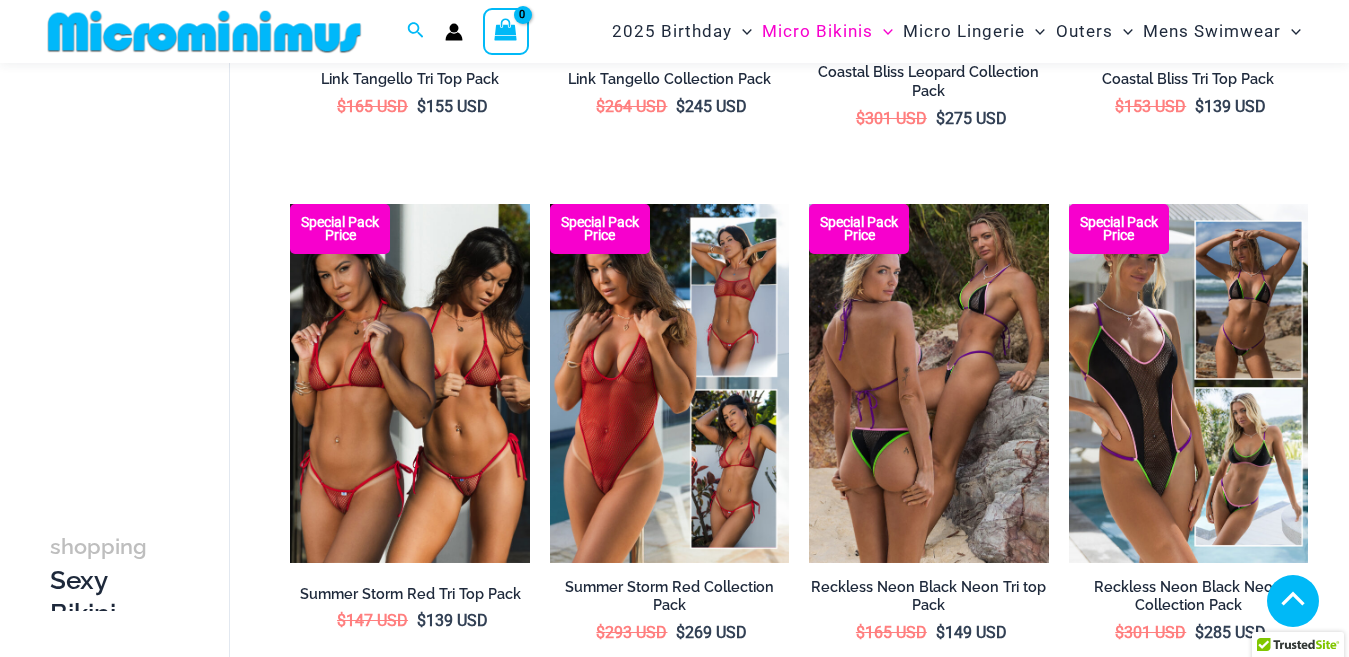 scroll, scrollTop: 582, scrollLeft: 0, axis: vertical 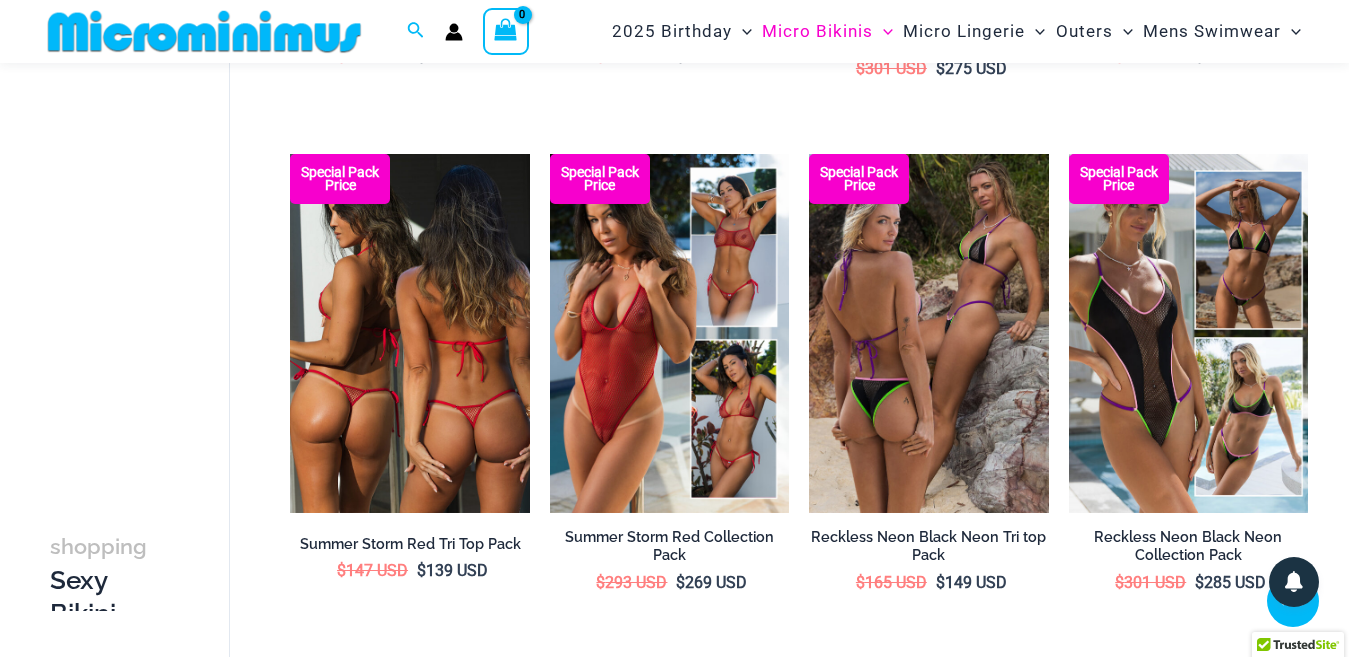 click at bounding box center [409, 333] 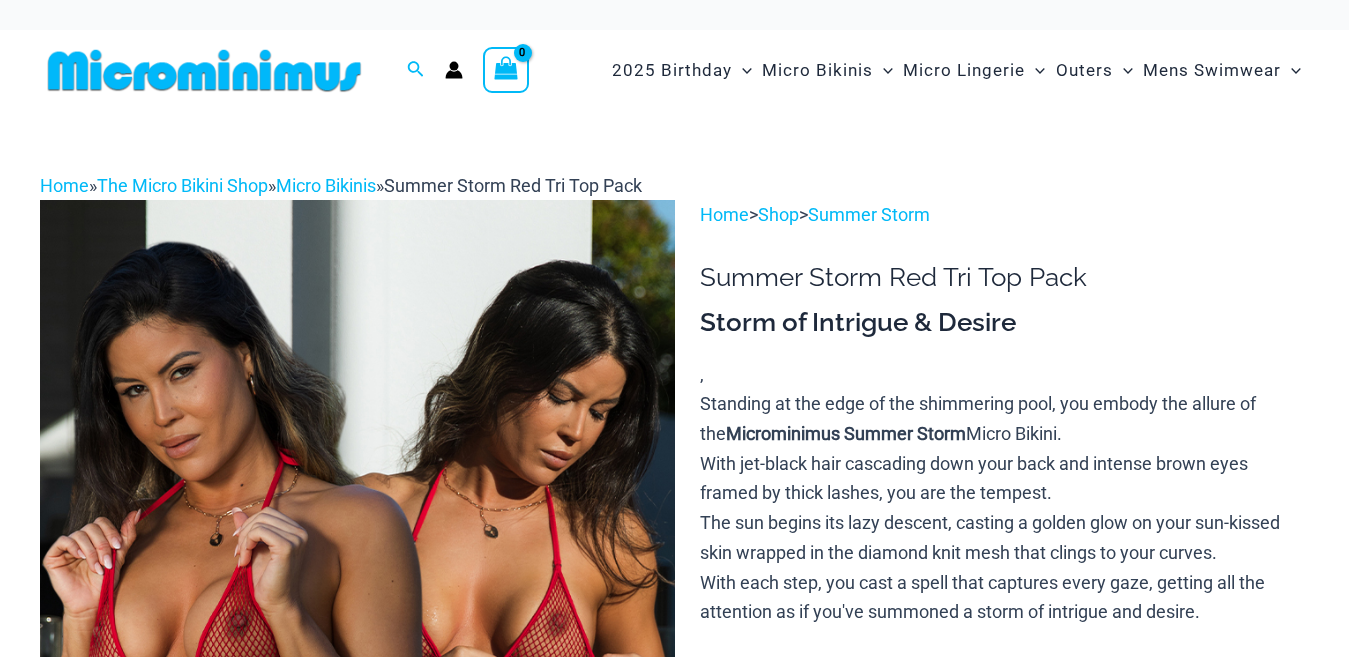 scroll, scrollTop: 0, scrollLeft: 0, axis: both 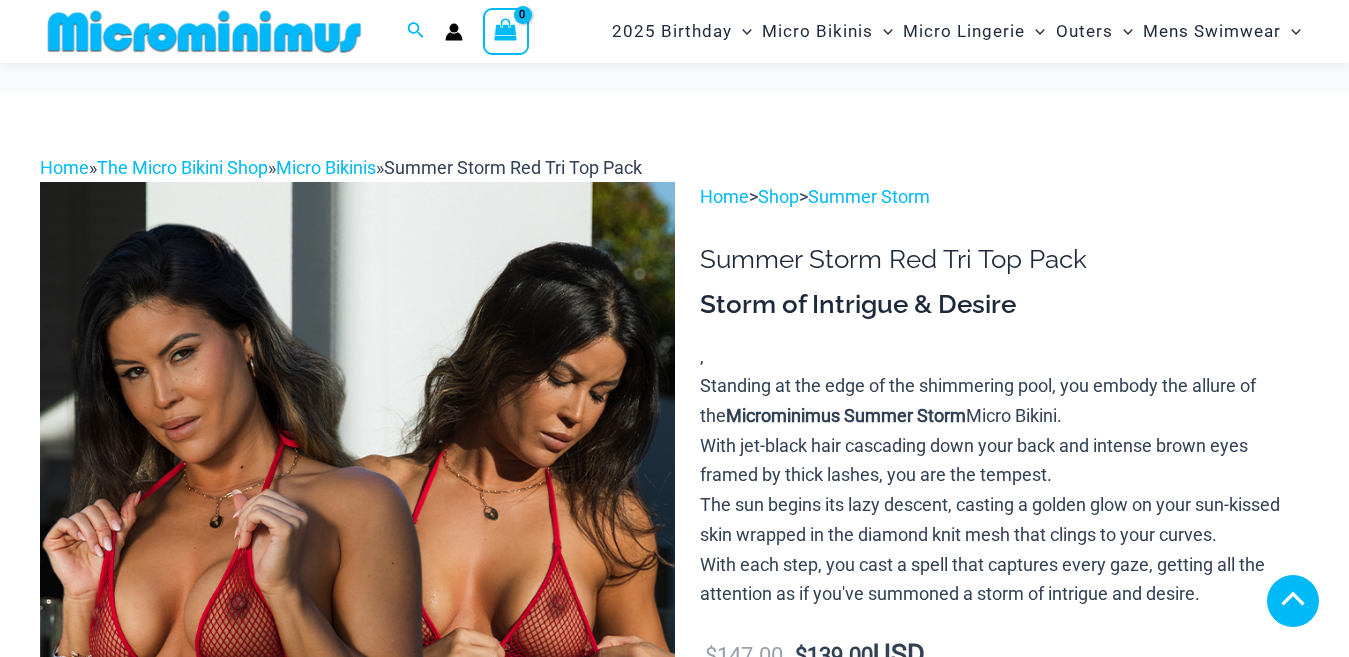 click at bounding box center [575, 2254] 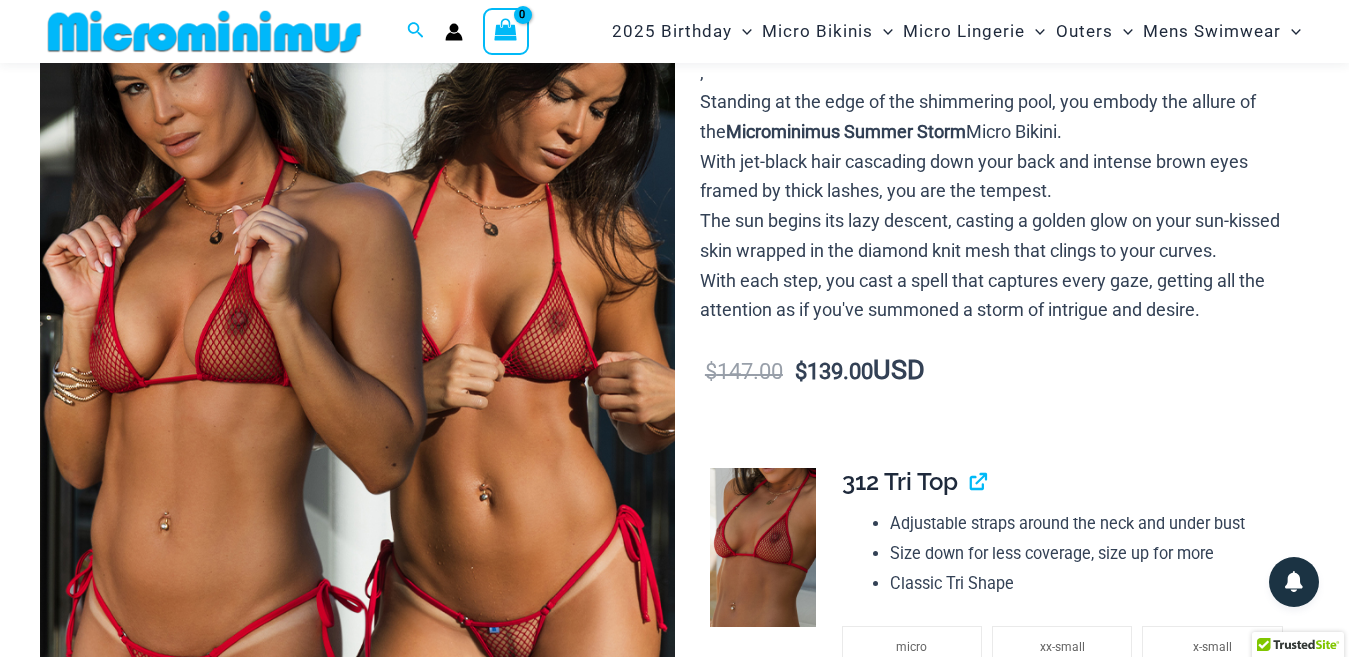 scroll, scrollTop: 82, scrollLeft: 0, axis: vertical 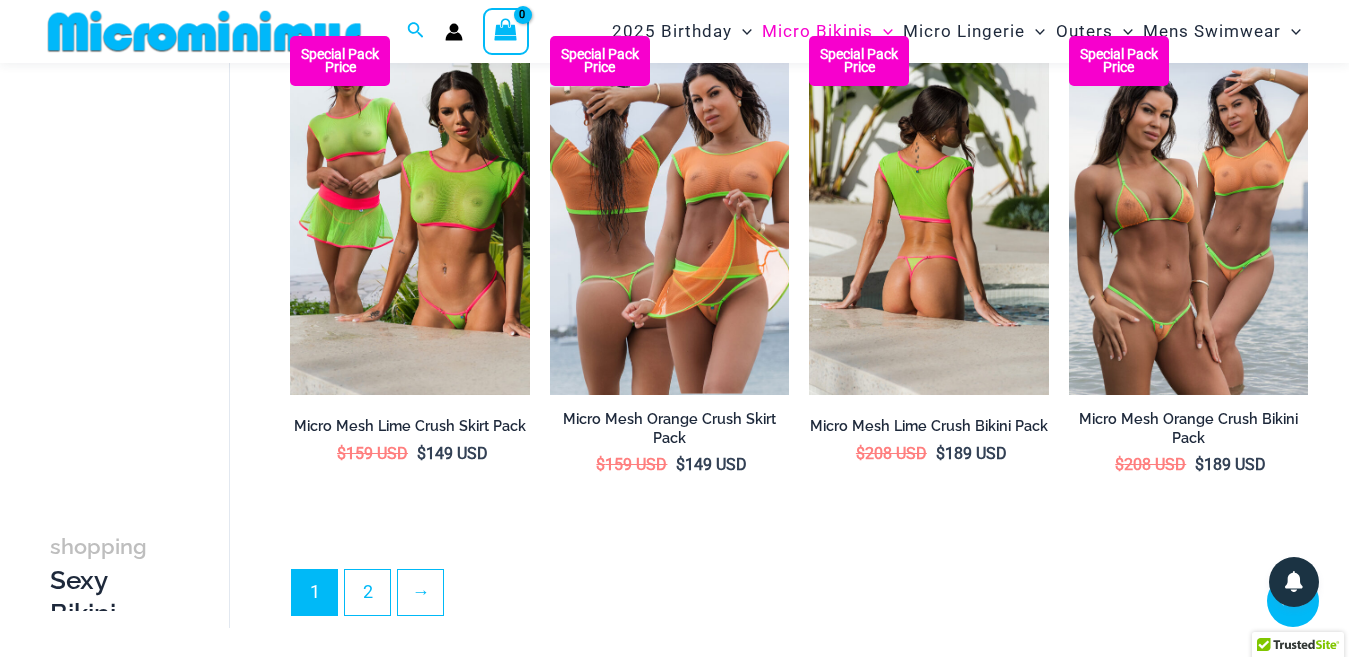 click at bounding box center [928, 215] 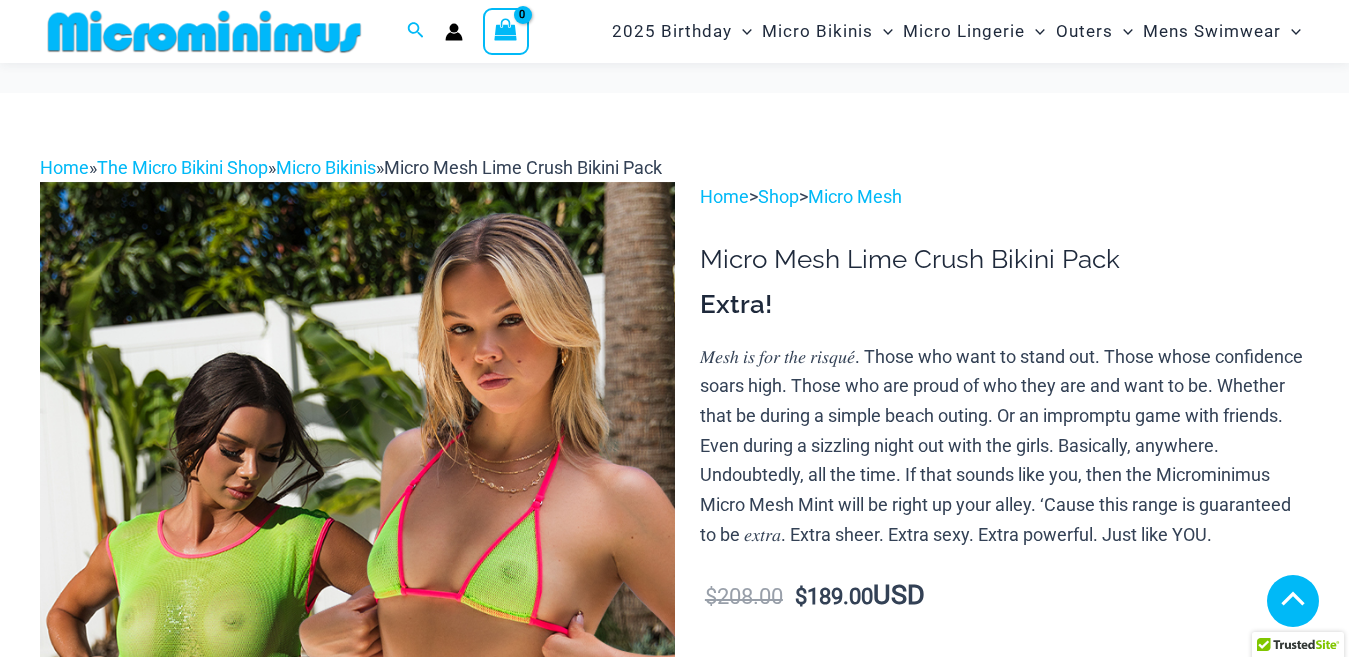 scroll, scrollTop: 789, scrollLeft: 0, axis: vertical 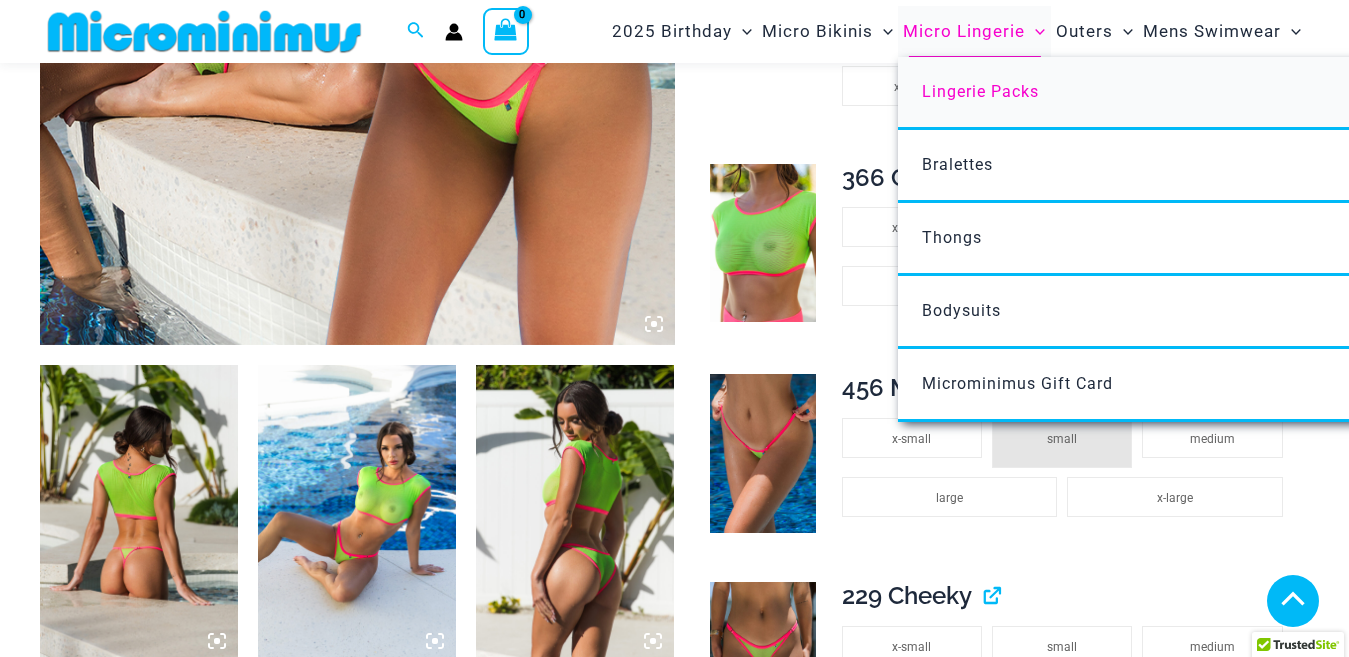click on "Lingerie Packs" at bounding box center (980, 91) 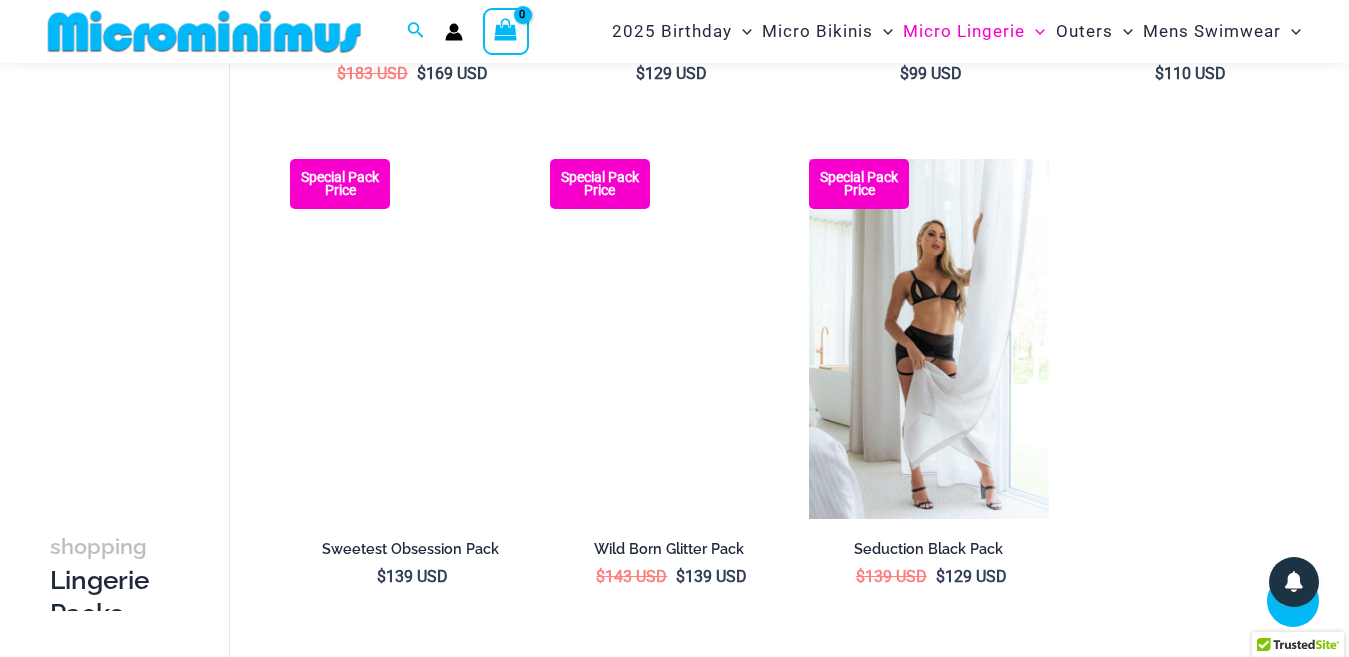 scroll, scrollTop: 2282, scrollLeft: 0, axis: vertical 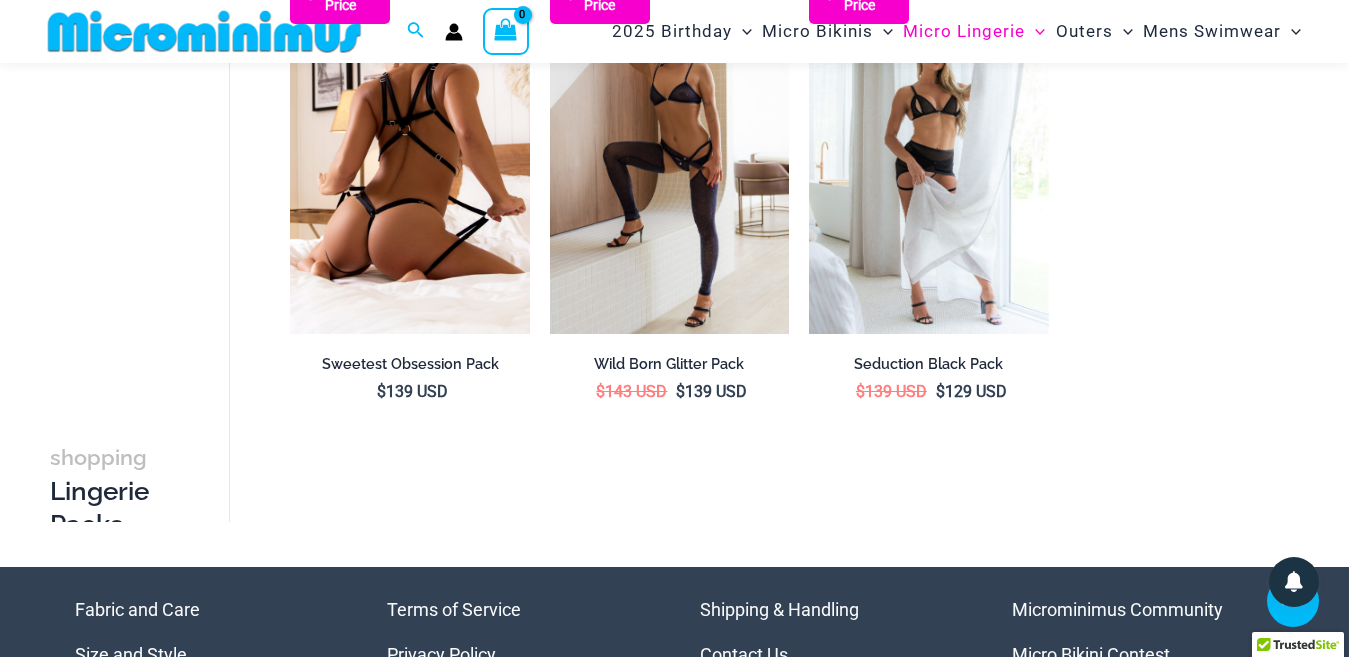 click at bounding box center [409, 153] 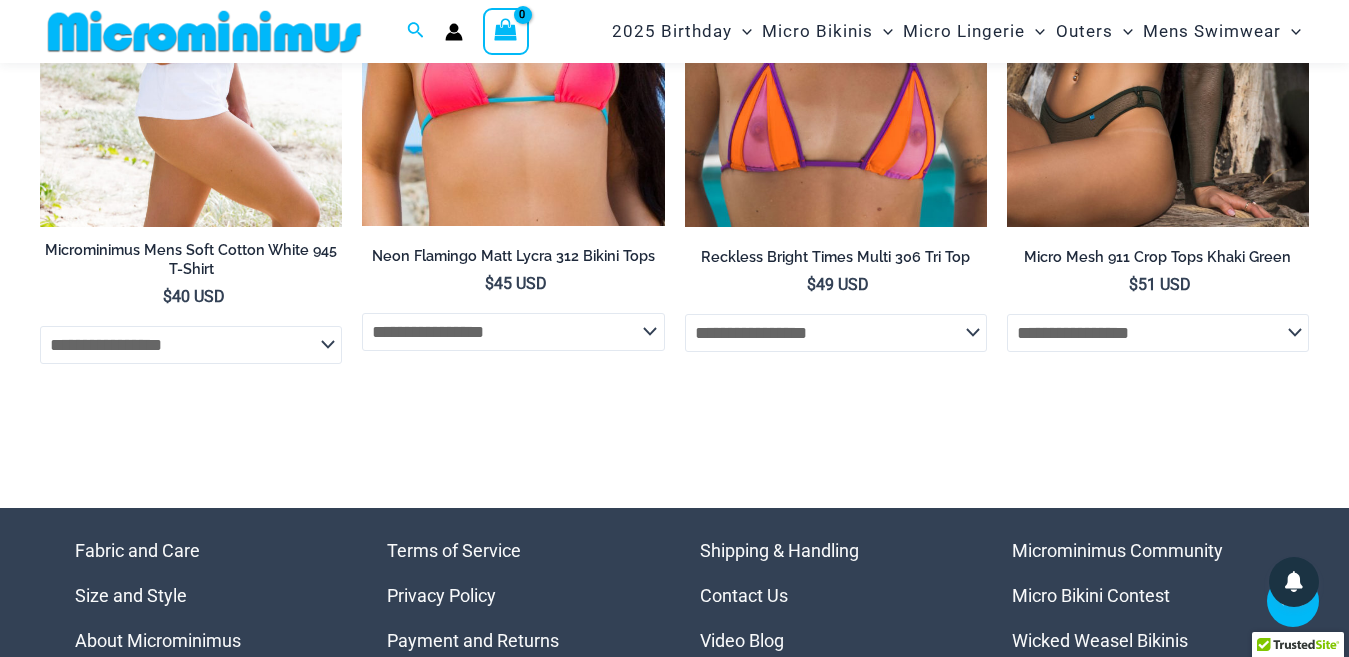 scroll, scrollTop: 5693, scrollLeft: 0, axis: vertical 